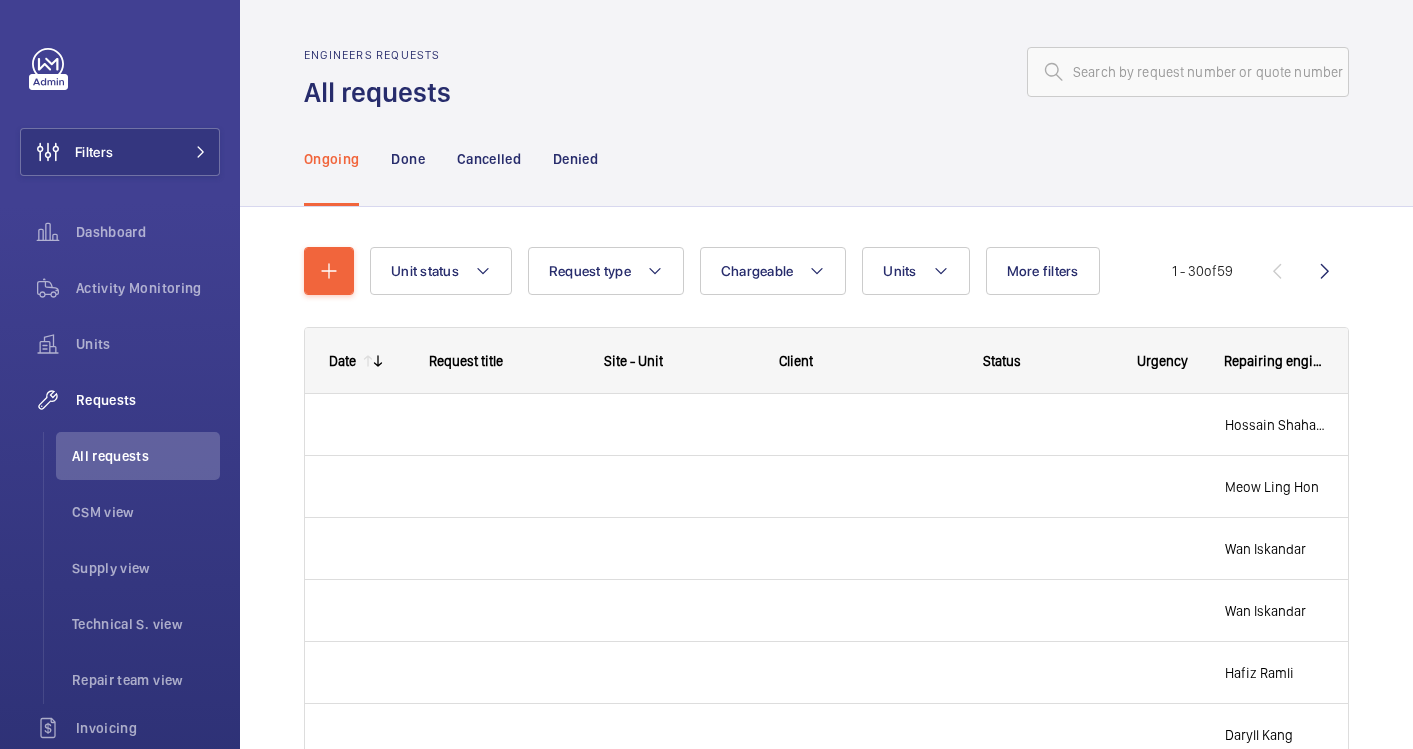 scroll, scrollTop: 0, scrollLeft: 0, axis: both 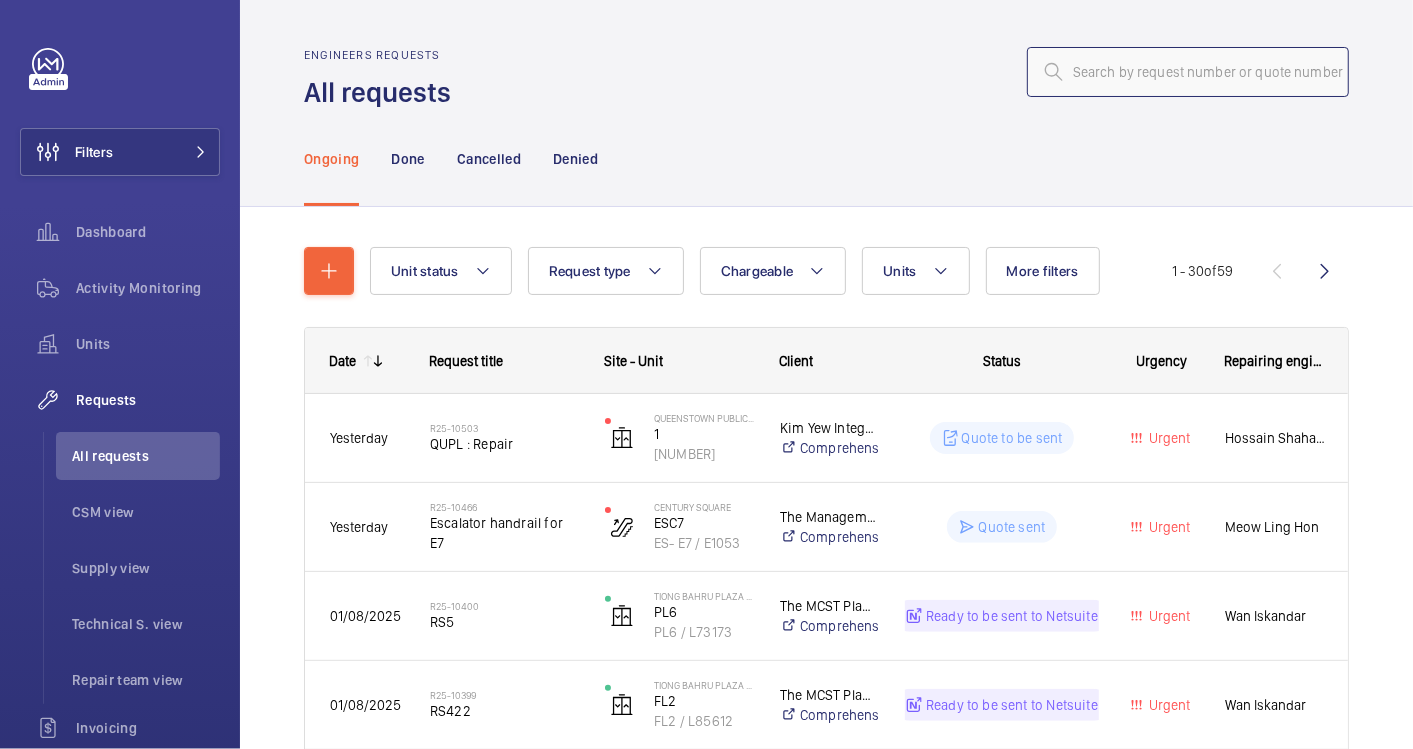 click 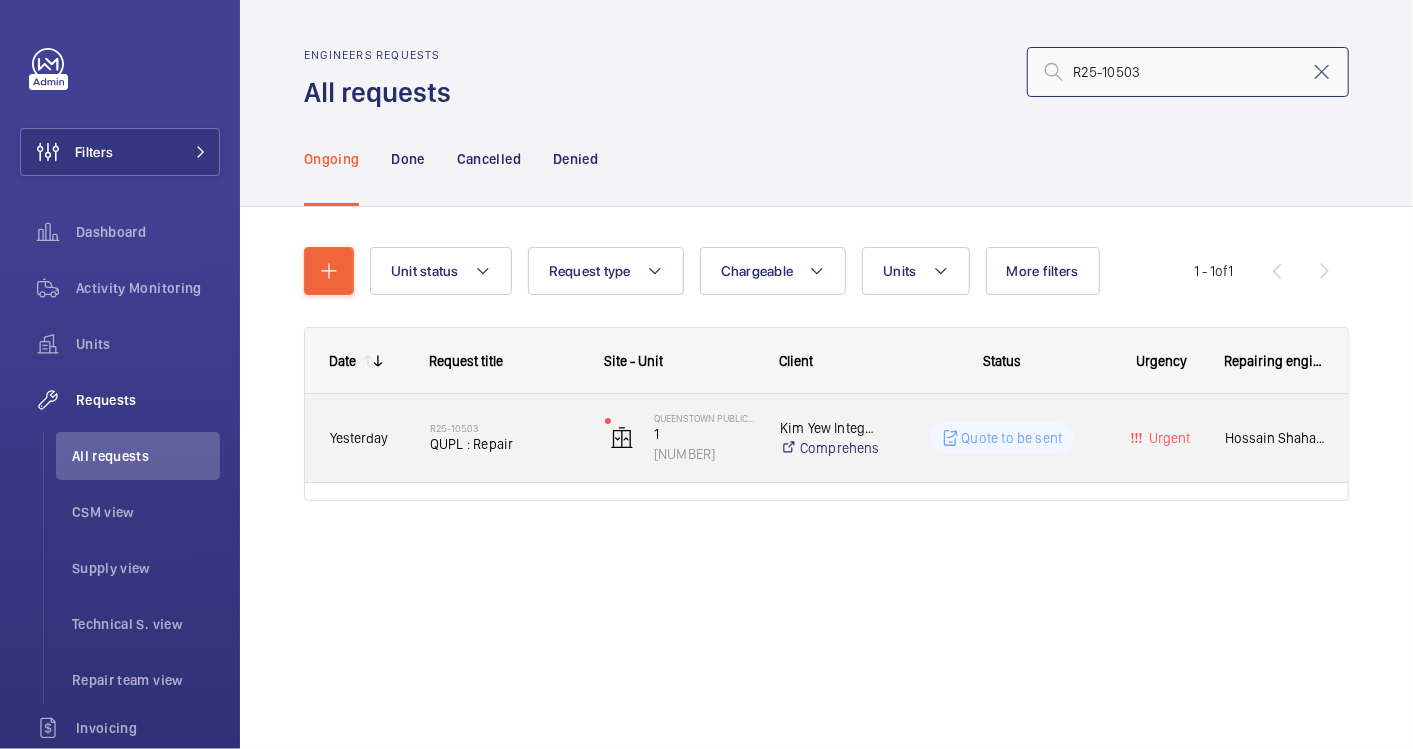 type on "R25-10503" 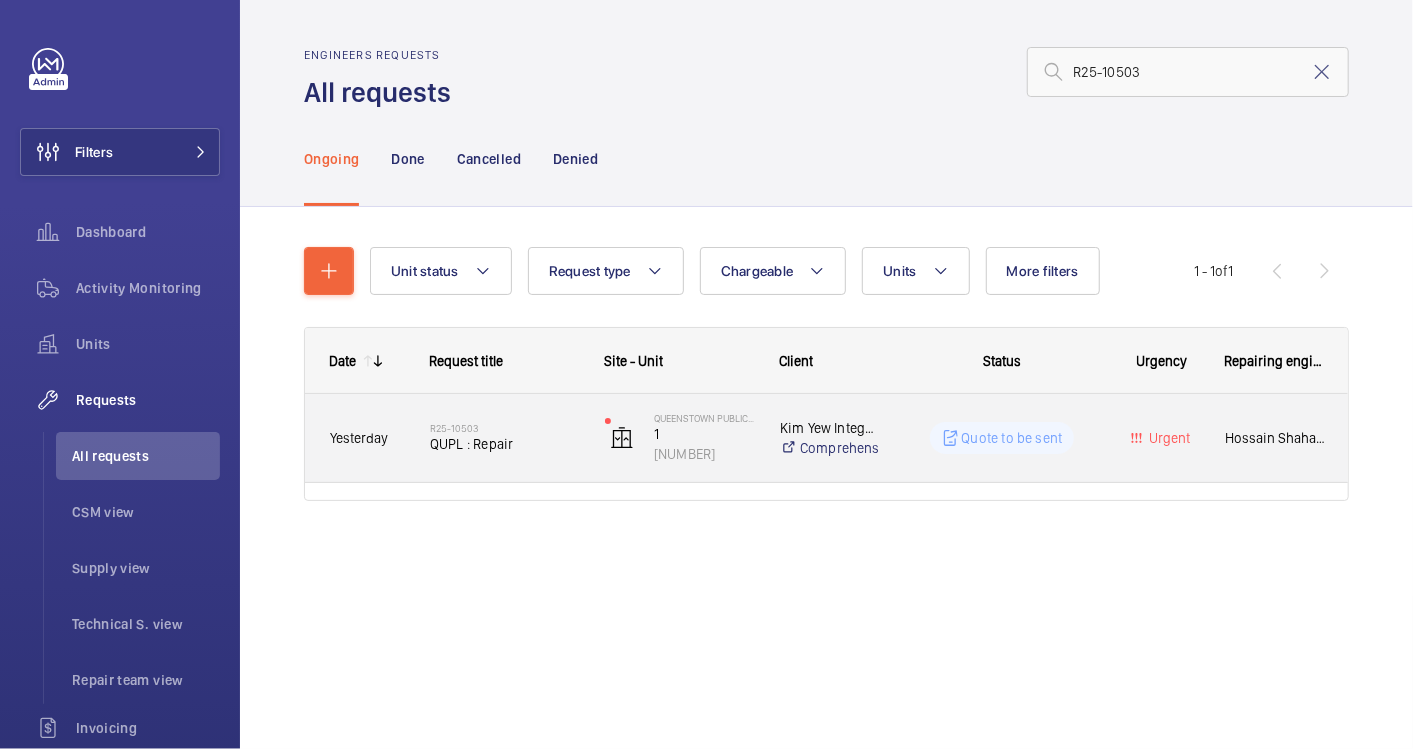 click on "R25-10503   QUPL : Repair" 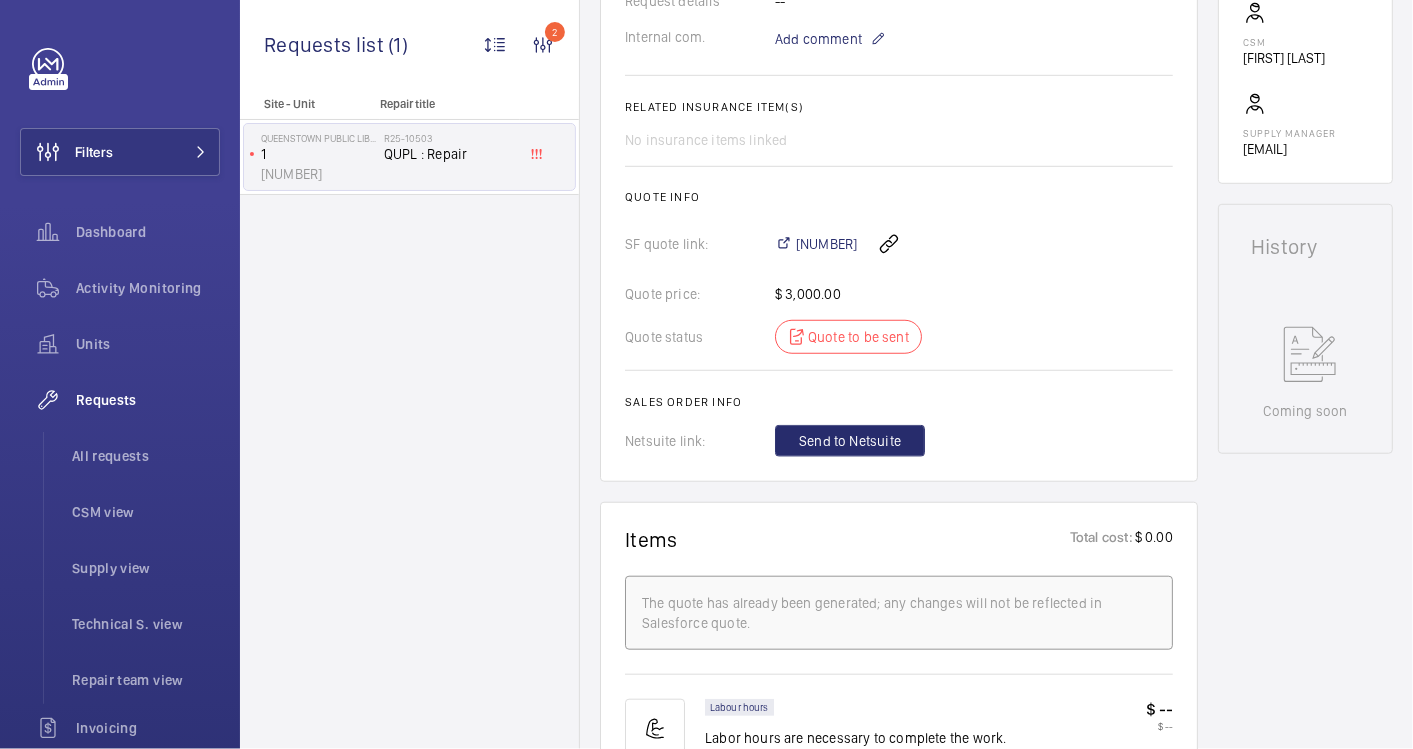 scroll, scrollTop: 666, scrollLeft: 0, axis: vertical 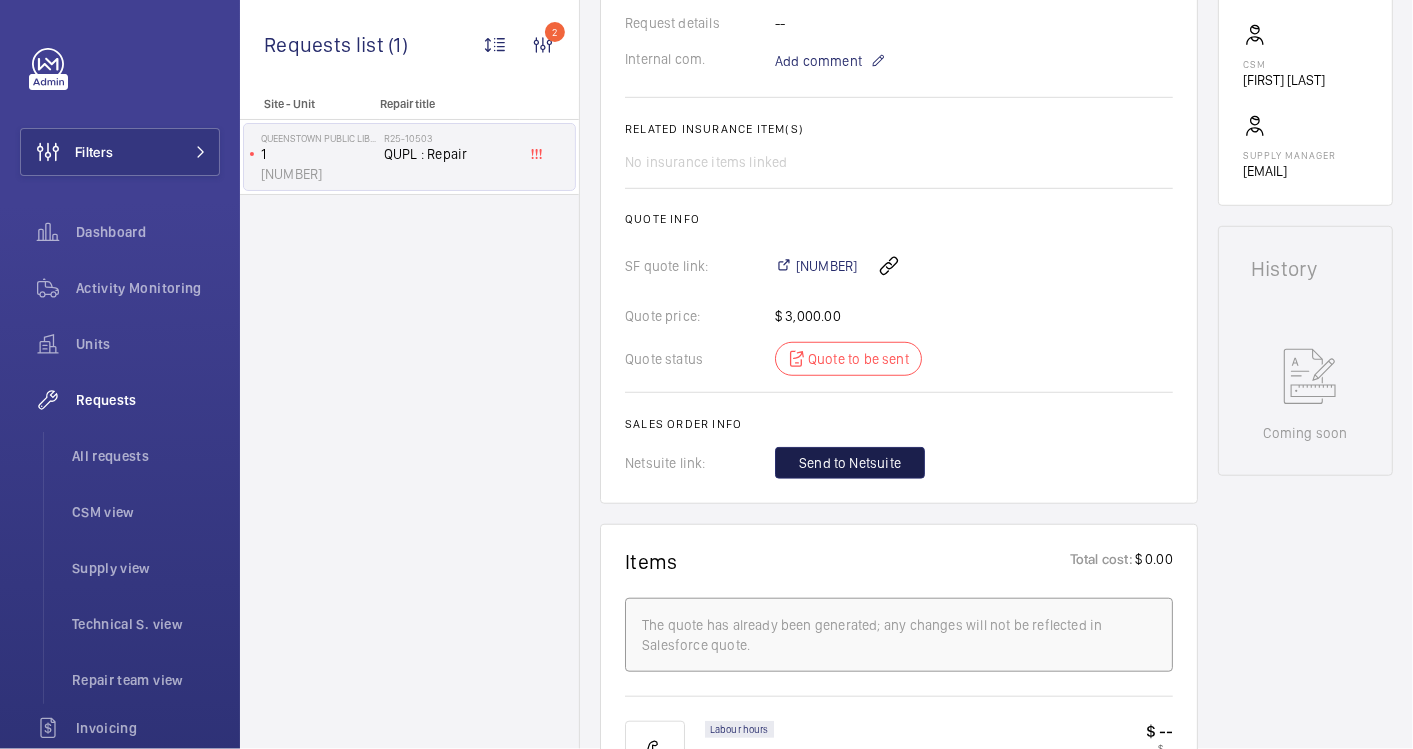 click on "Send to Netsuite" 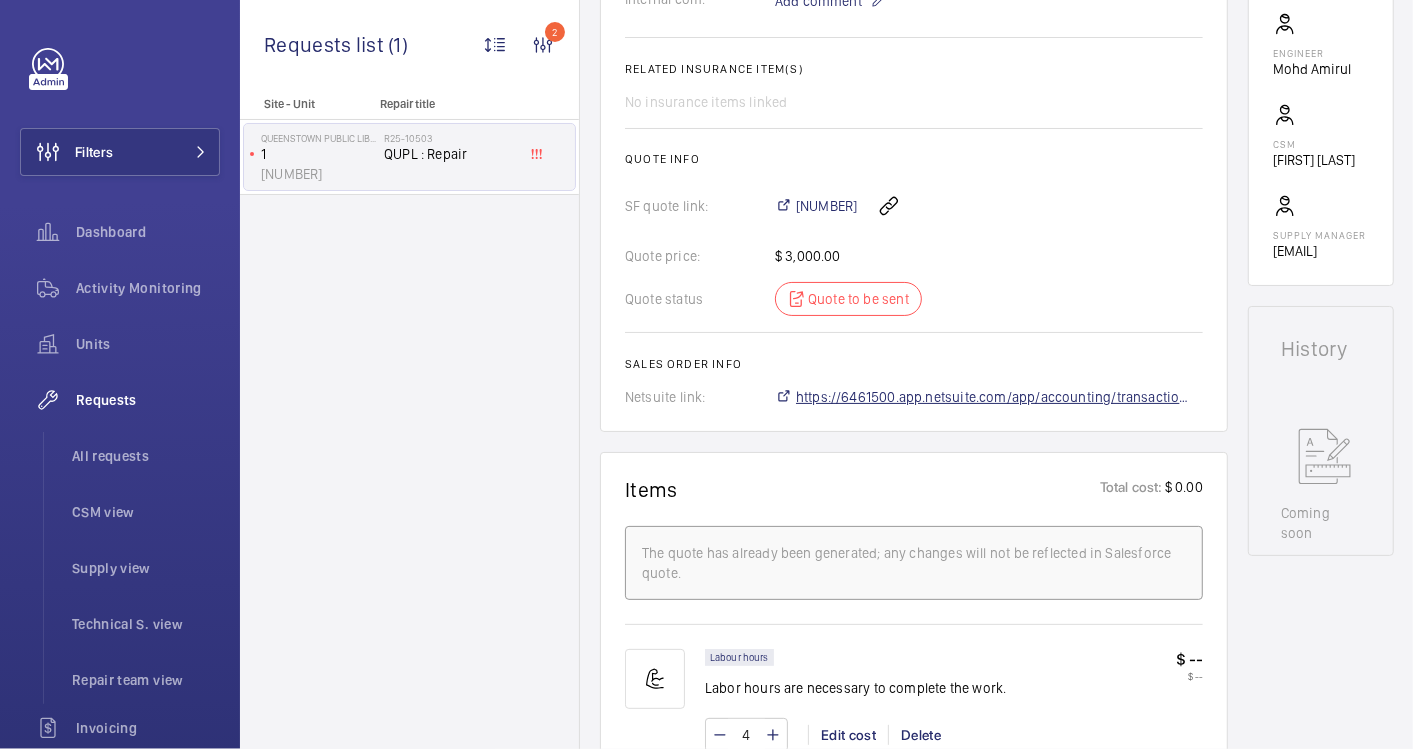 scroll, scrollTop: 686, scrollLeft: 0, axis: vertical 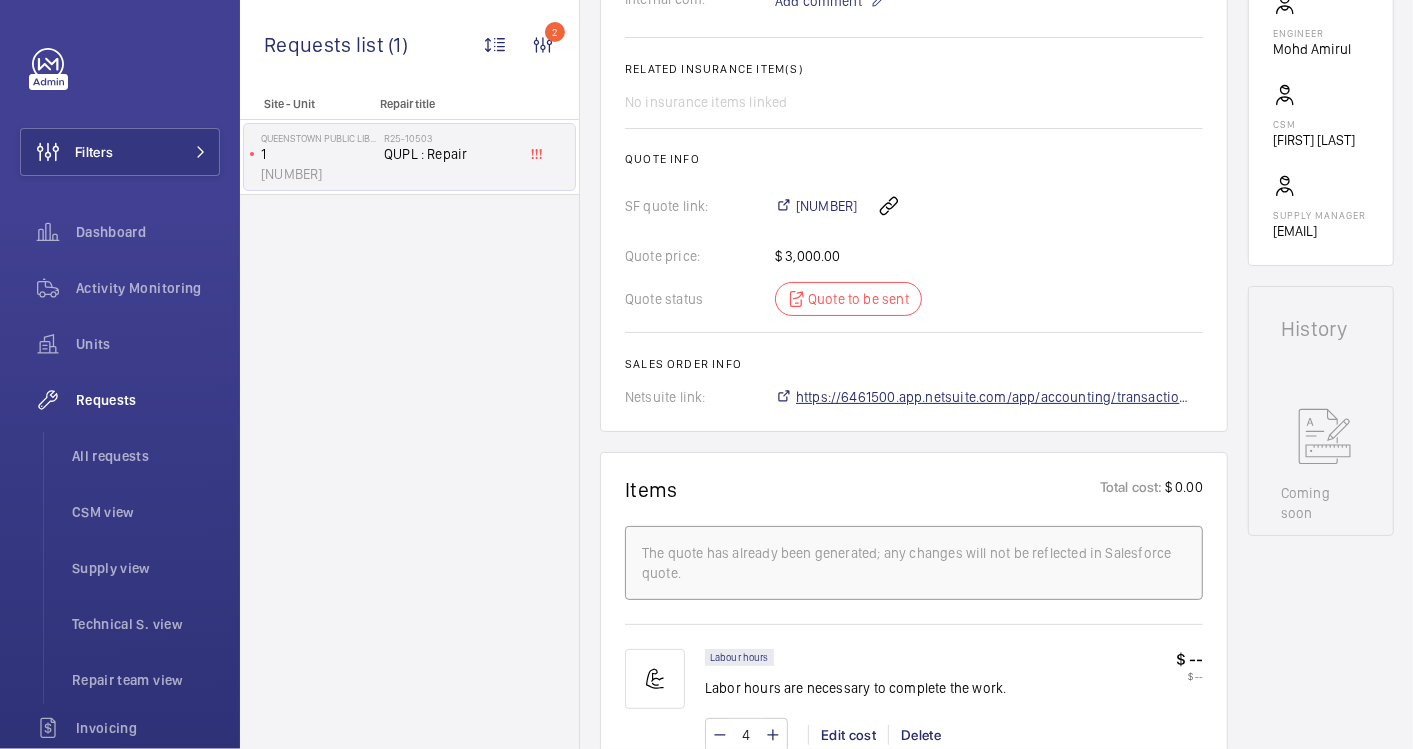 click on "https://6461500.app.netsuite.com/app/accounting/transactions/salesord.nl?id=2875794" 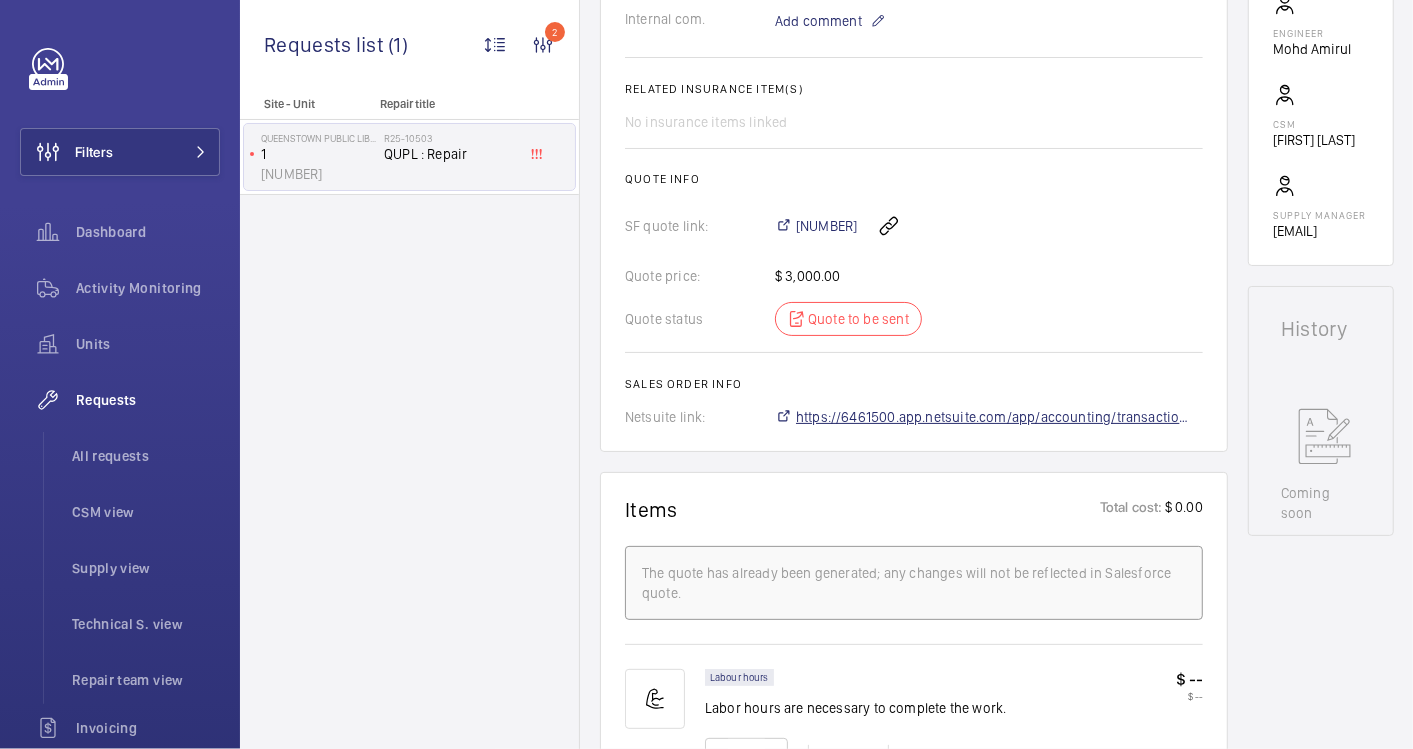 scroll, scrollTop: 726, scrollLeft: 0, axis: vertical 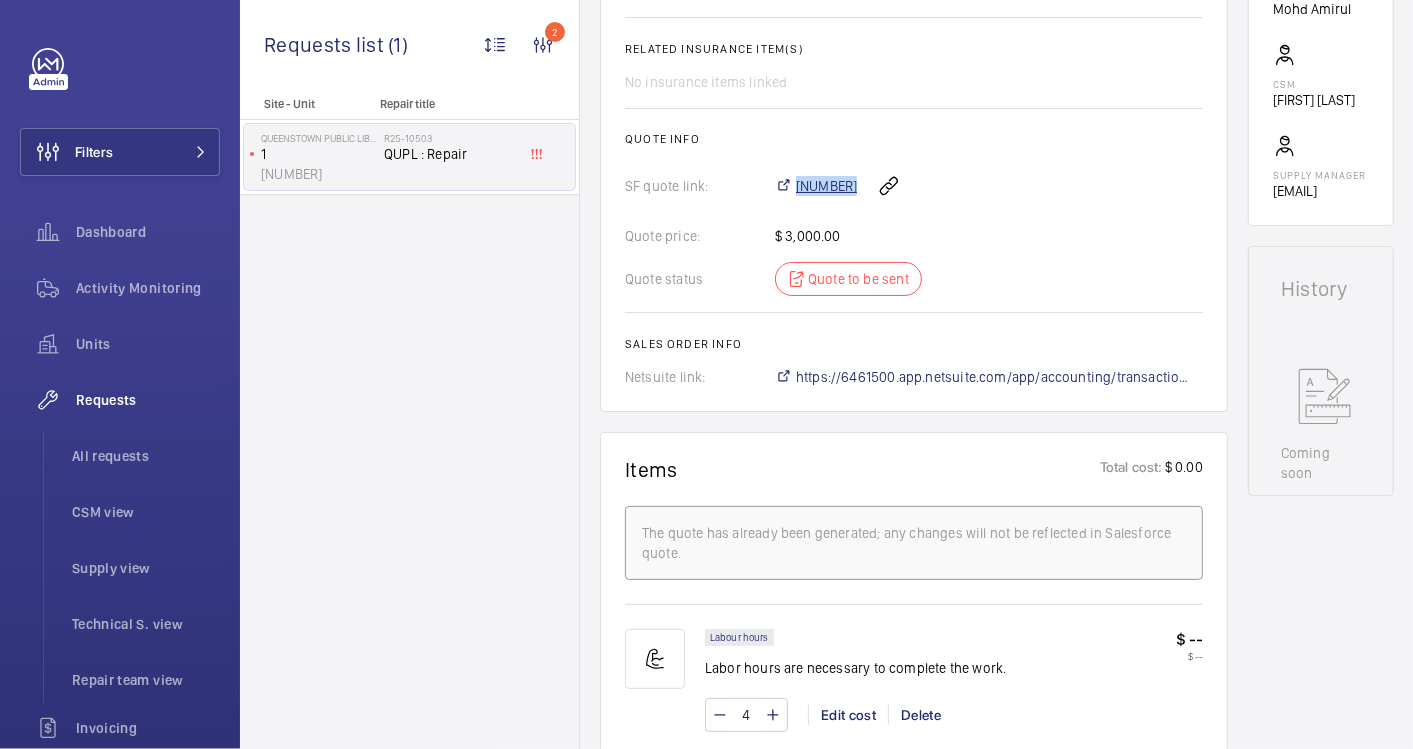 drag, startPoint x: 857, startPoint y: 203, endPoint x: 797, endPoint y: 202, distance: 60.00833 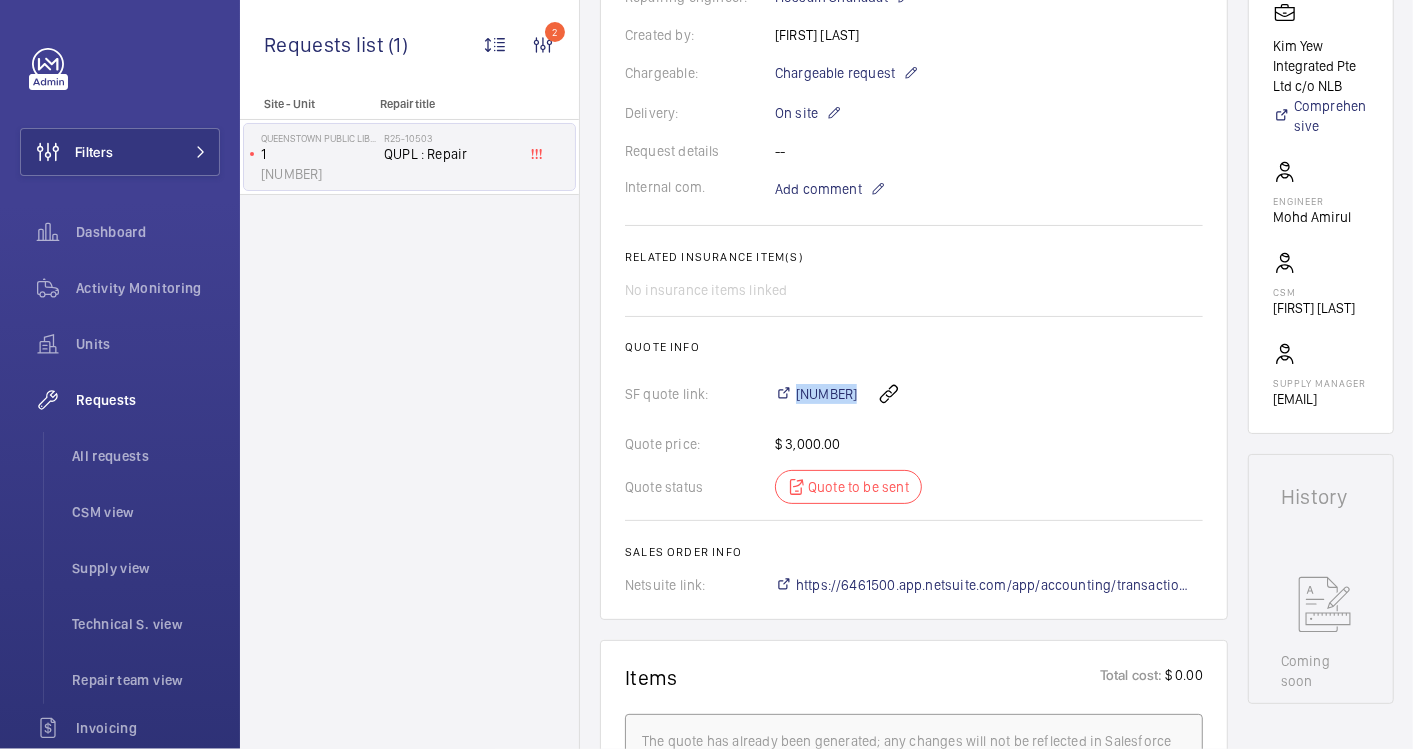 scroll, scrollTop: 171, scrollLeft: 0, axis: vertical 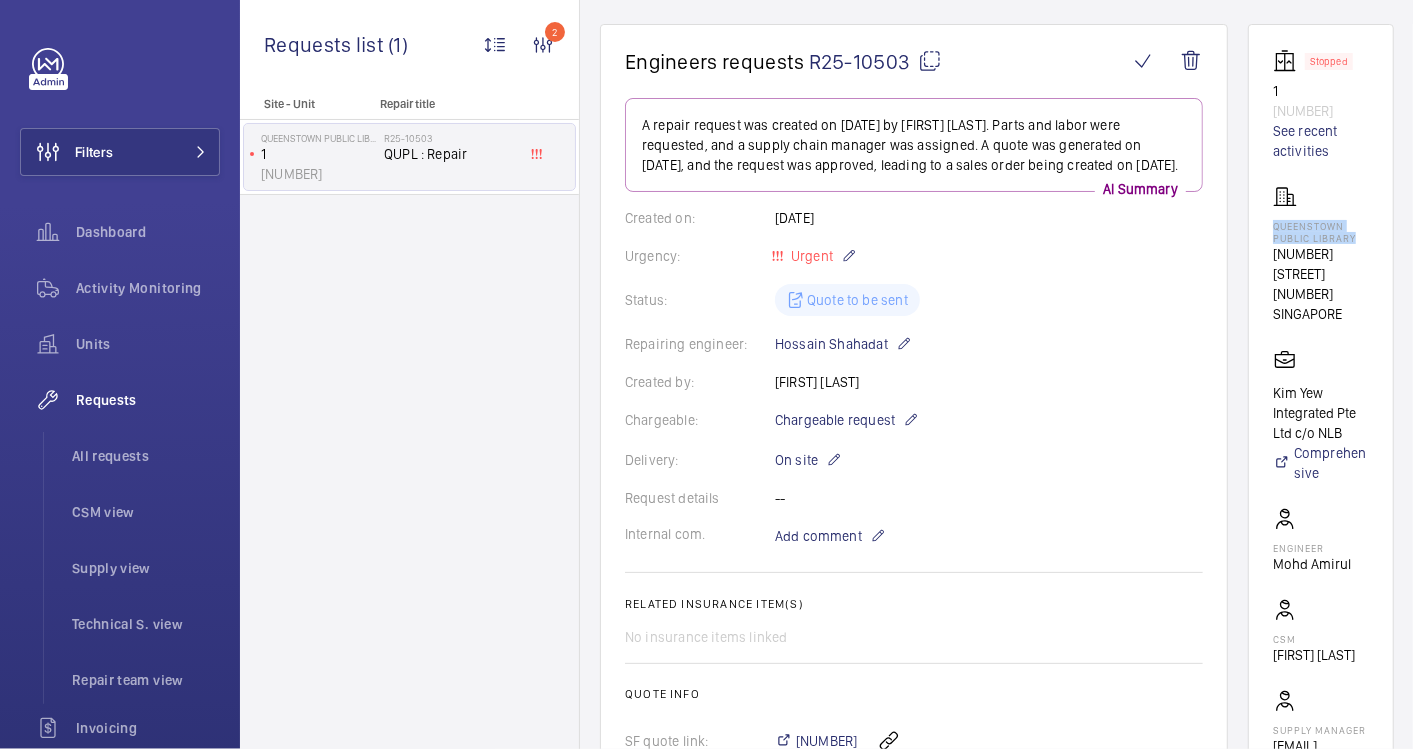 drag, startPoint x: 1314, startPoint y: 238, endPoint x: 1264, endPoint y: 226, distance: 51.41984 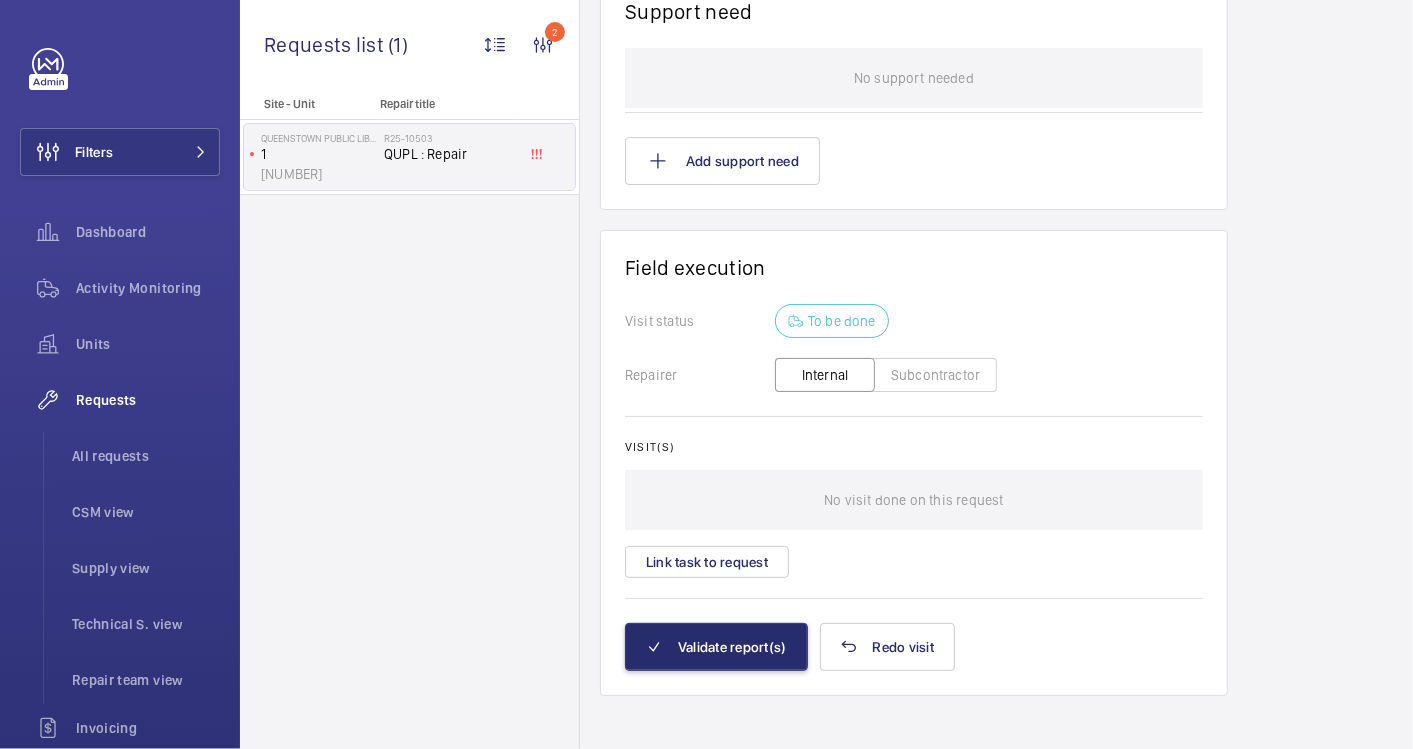 scroll, scrollTop: 1848, scrollLeft: 0, axis: vertical 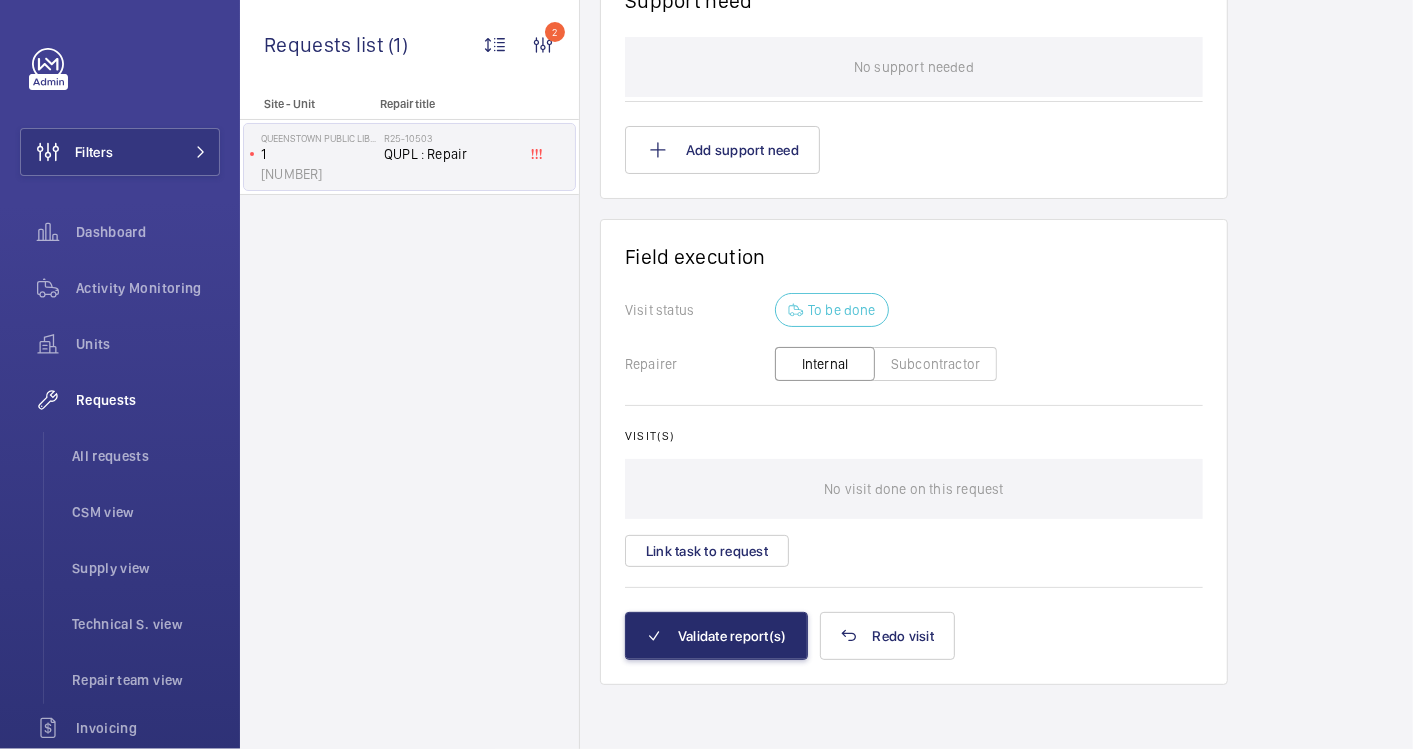 click on "Subcontractor" 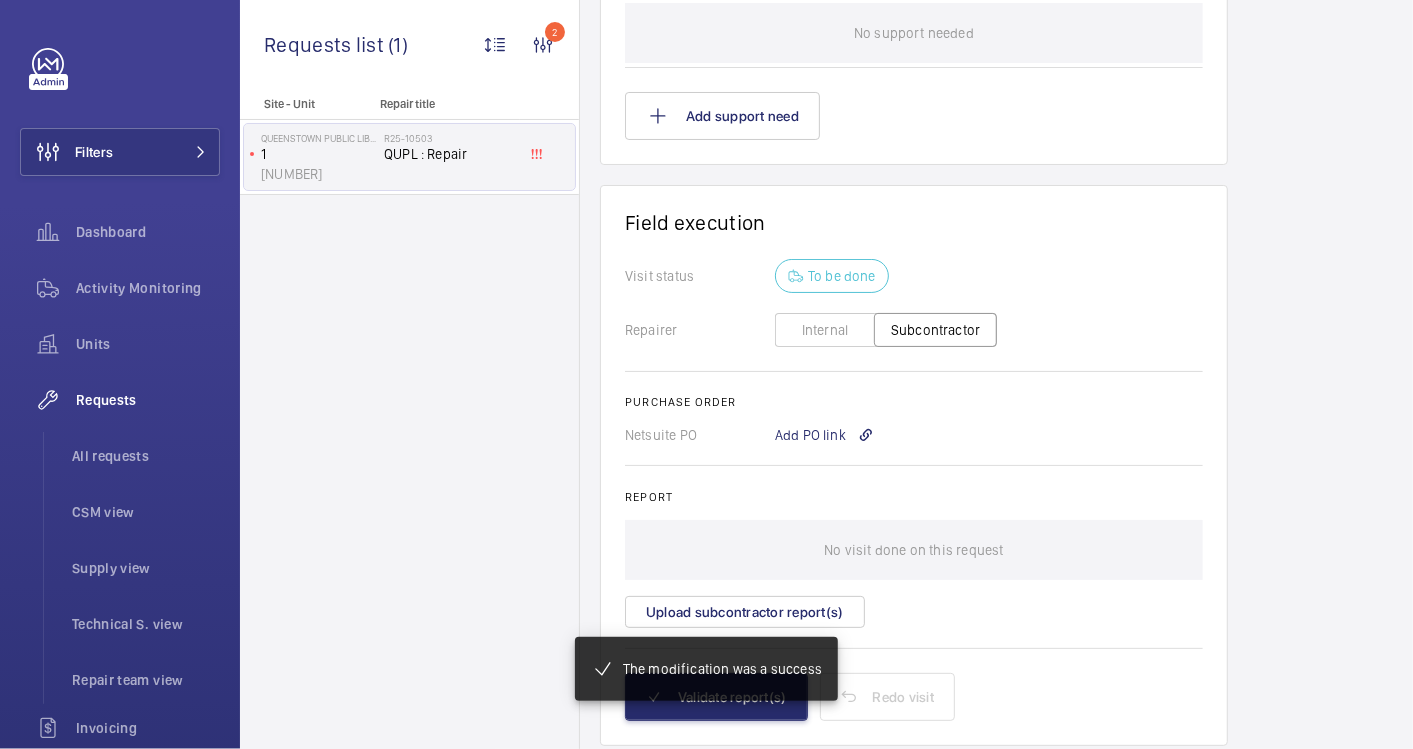 scroll, scrollTop: 1908, scrollLeft: 0, axis: vertical 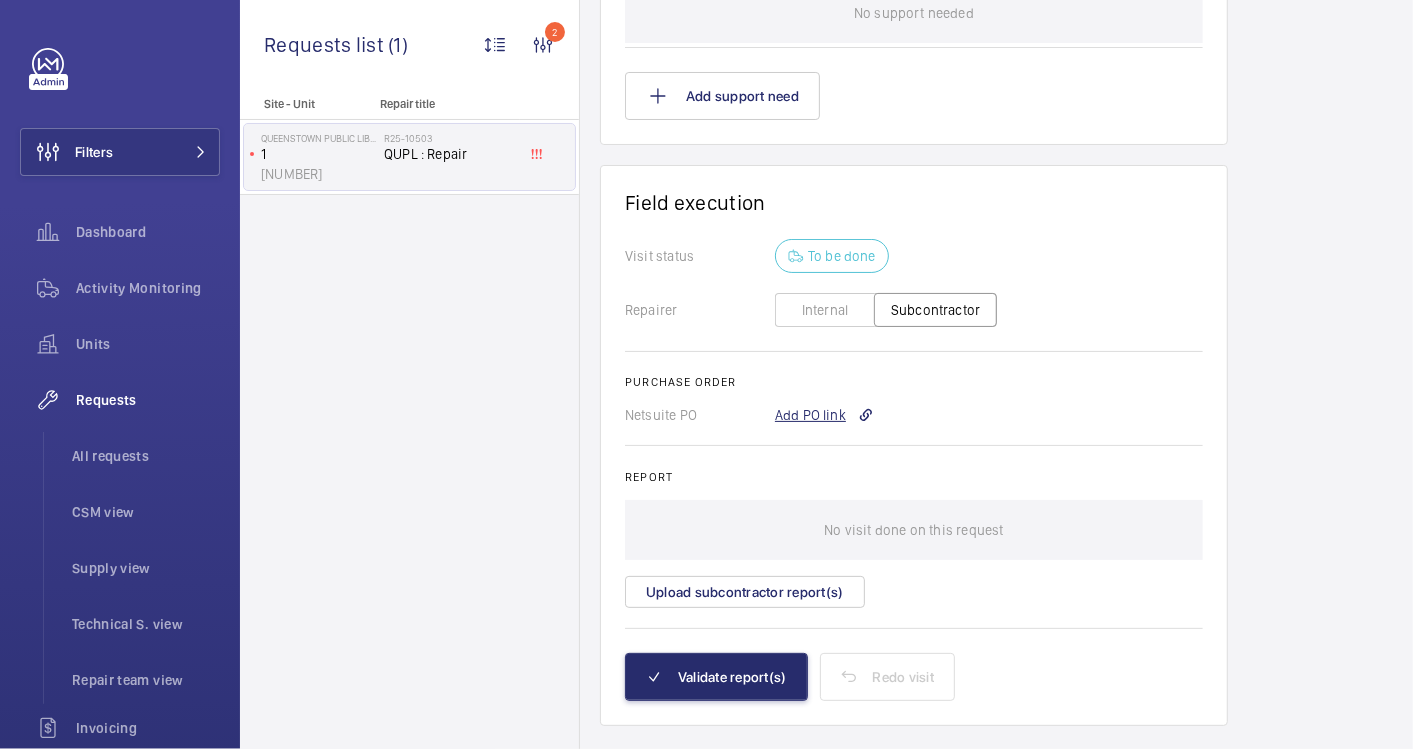 click on "Add PO link" 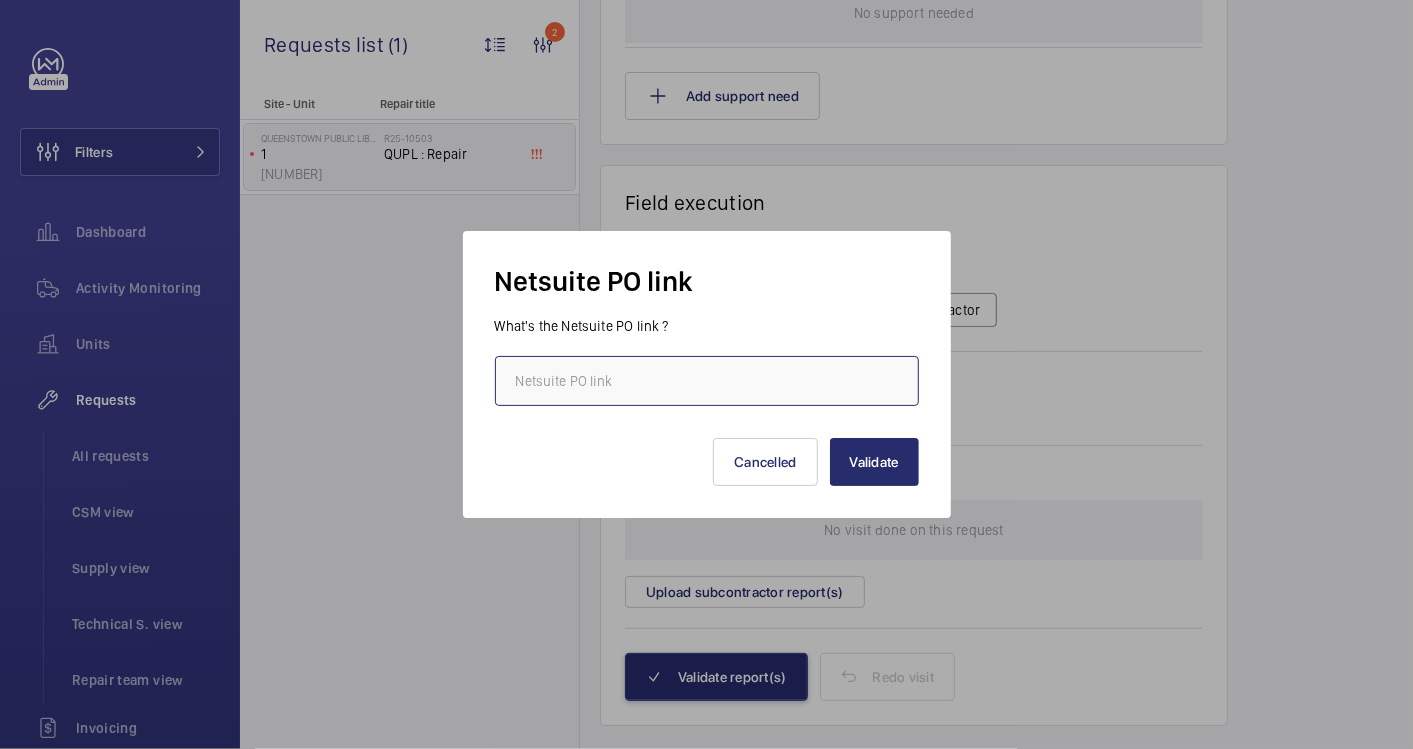 click at bounding box center (707, 381) 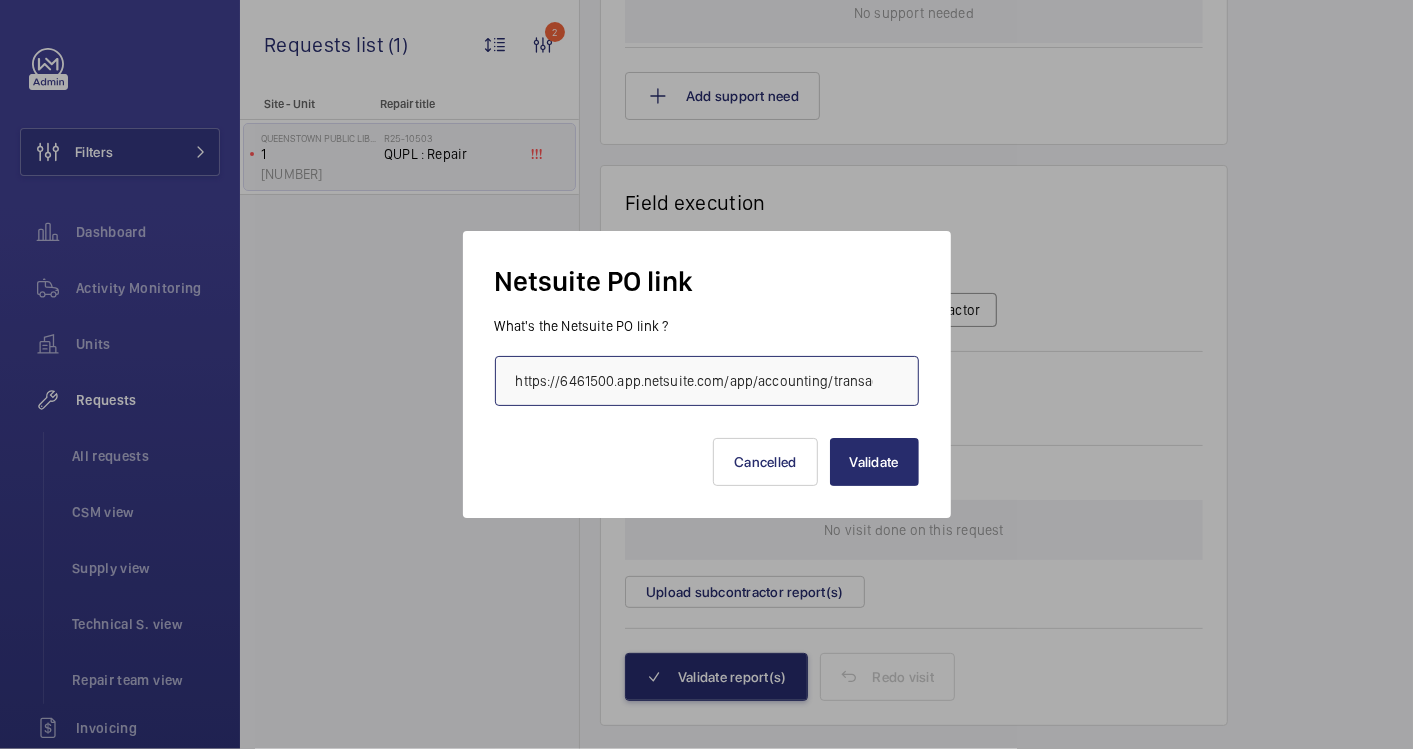 scroll, scrollTop: 0, scrollLeft: 528, axis: horizontal 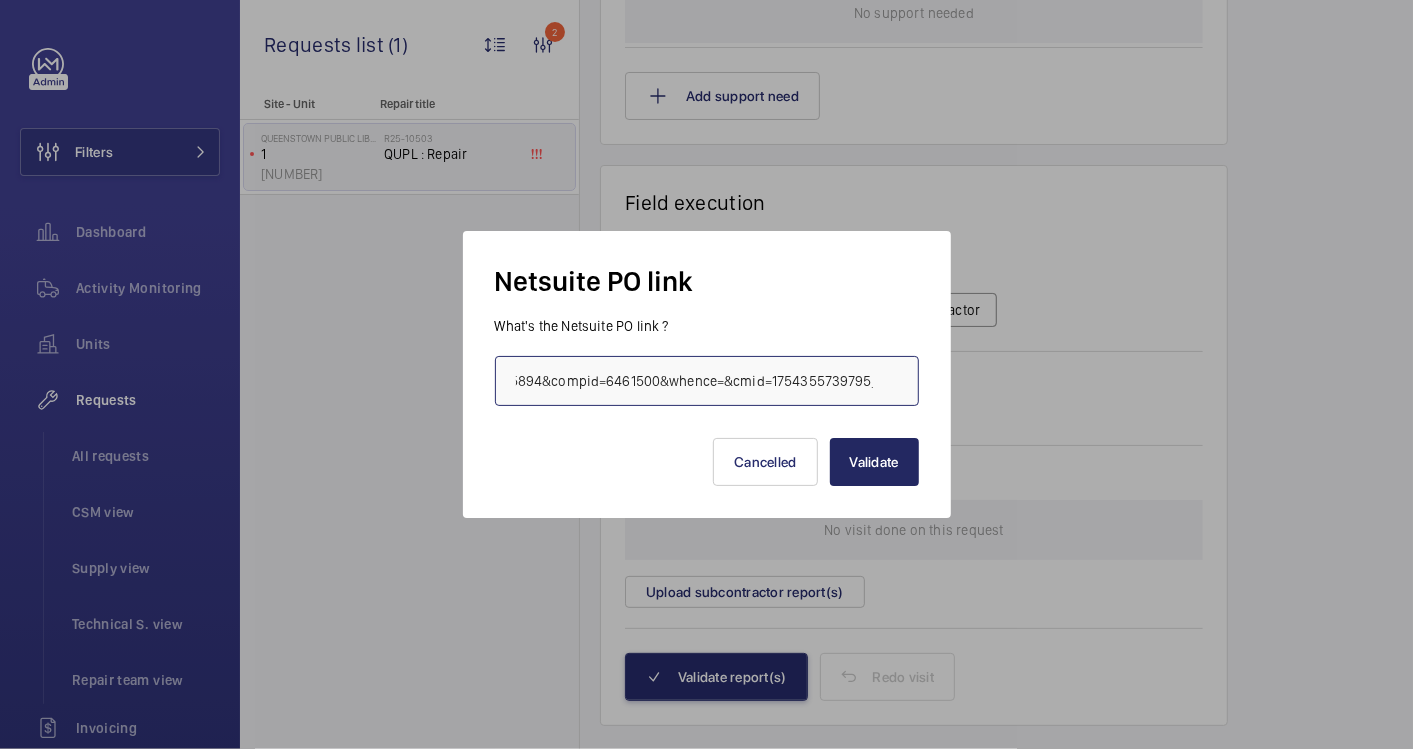 type on "https://6461500.app.netsuite.com/app/accounting/transactions/purchord.nl?id=2875894&compid=6461500&whence=&cmid=1754355739795_6" 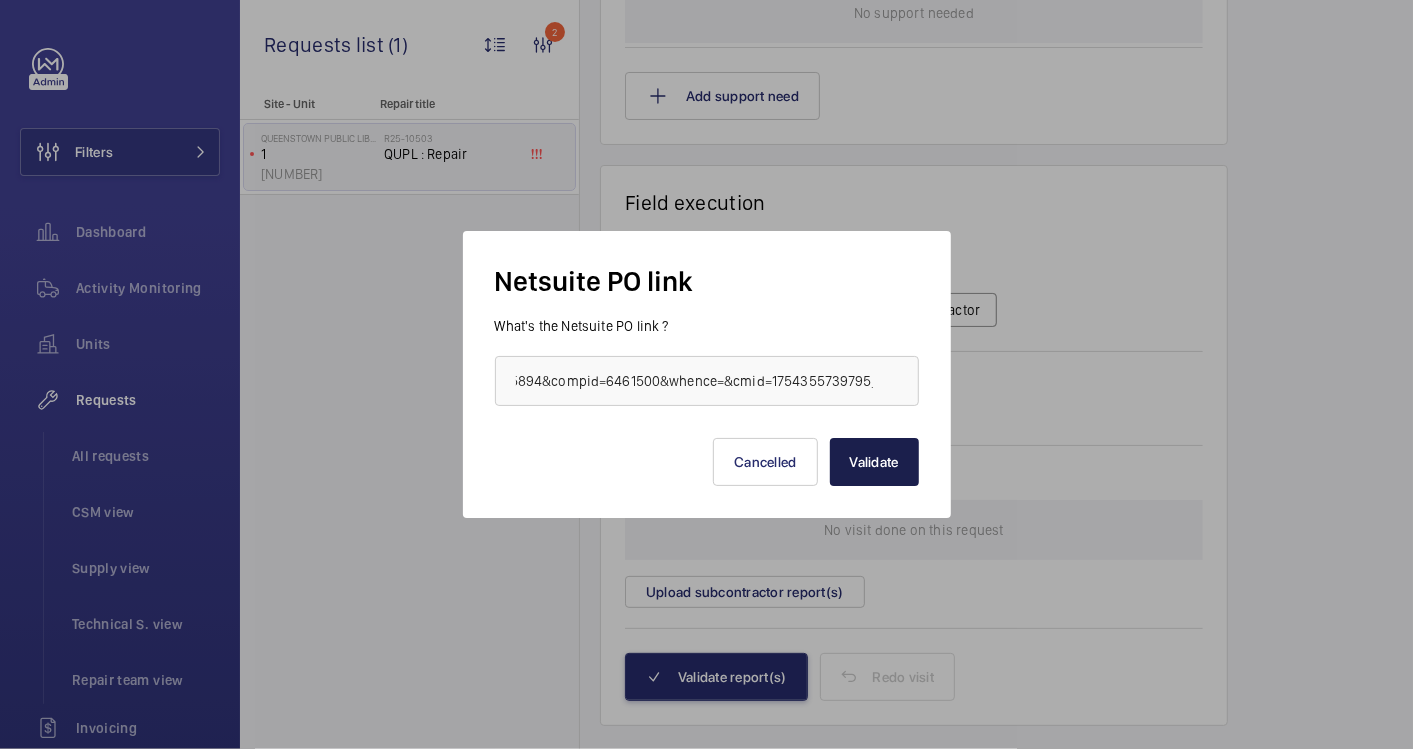 scroll, scrollTop: 0, scrollLeft: 0, axis: both 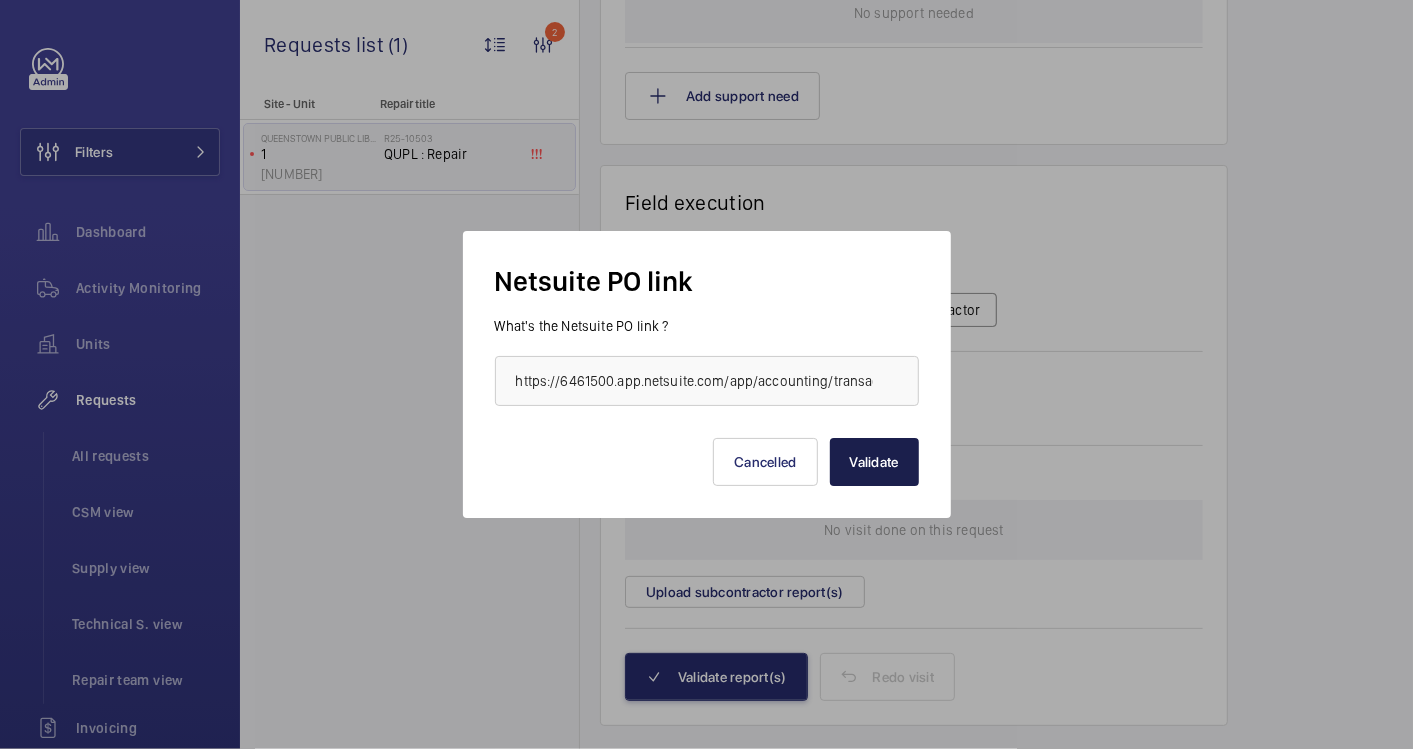 click on "Validate" at bounding box center (874, 462) 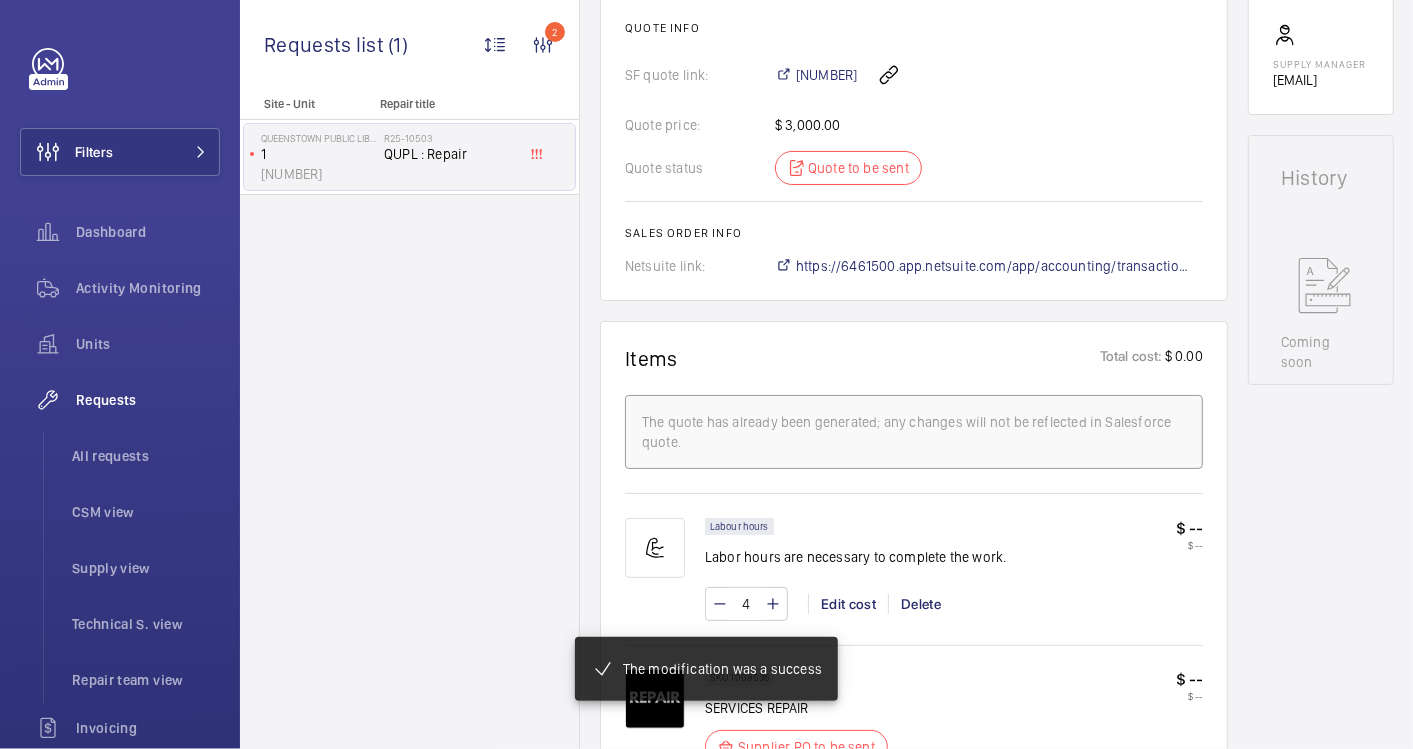 scroll, scrollTop: 857, scrollLeft: 0, axis: vertical 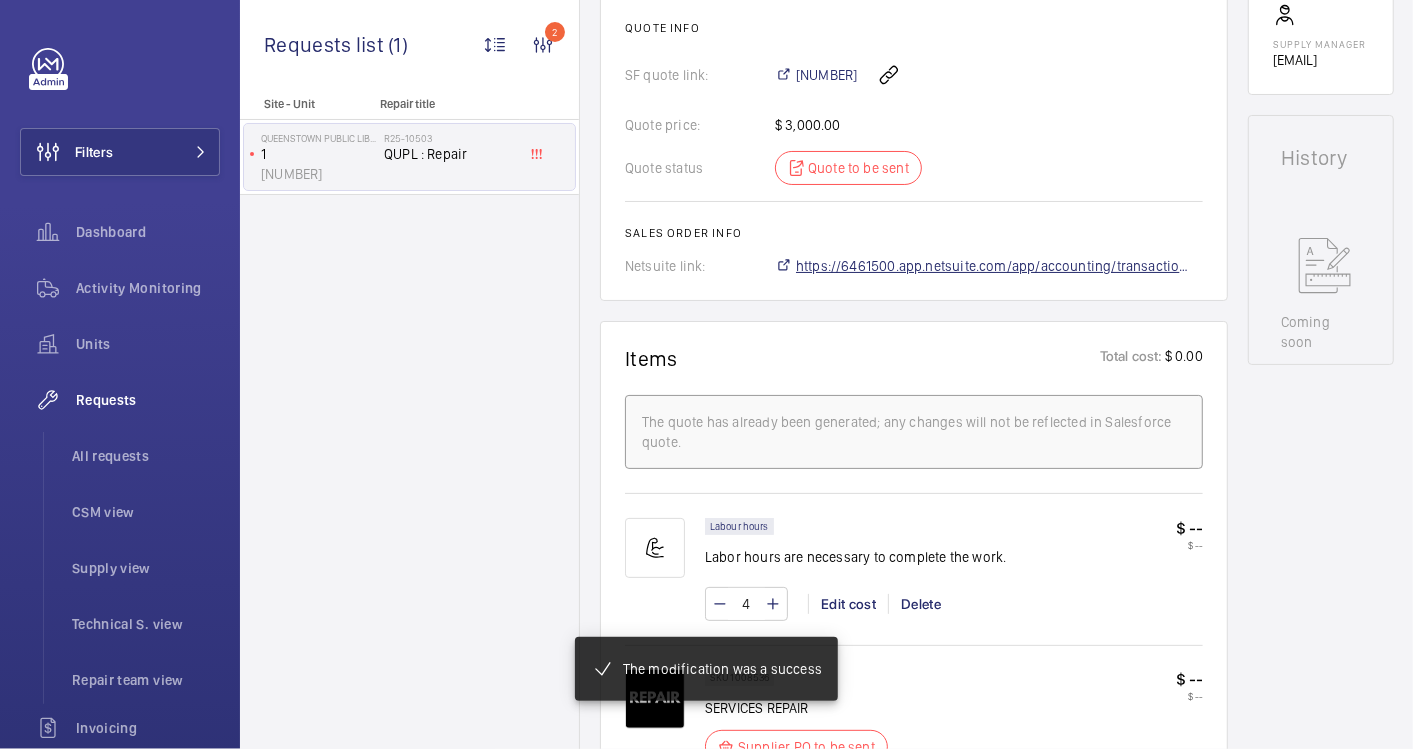 click on "https://6461500.app.netsuite.com/app/accounting/transactions/salesord.nl?id=2875794" 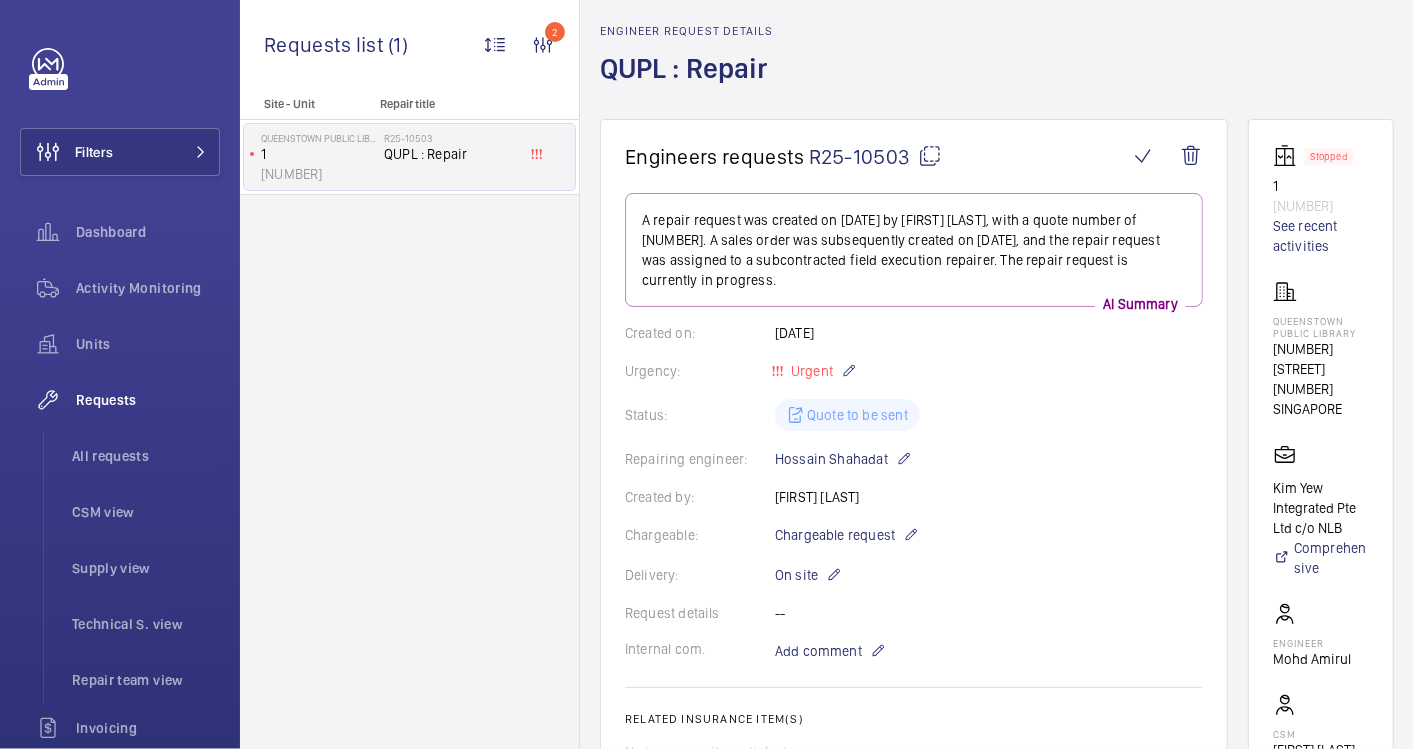 scroll, scrollTop: 0, scrollLeft: 0, axis: both 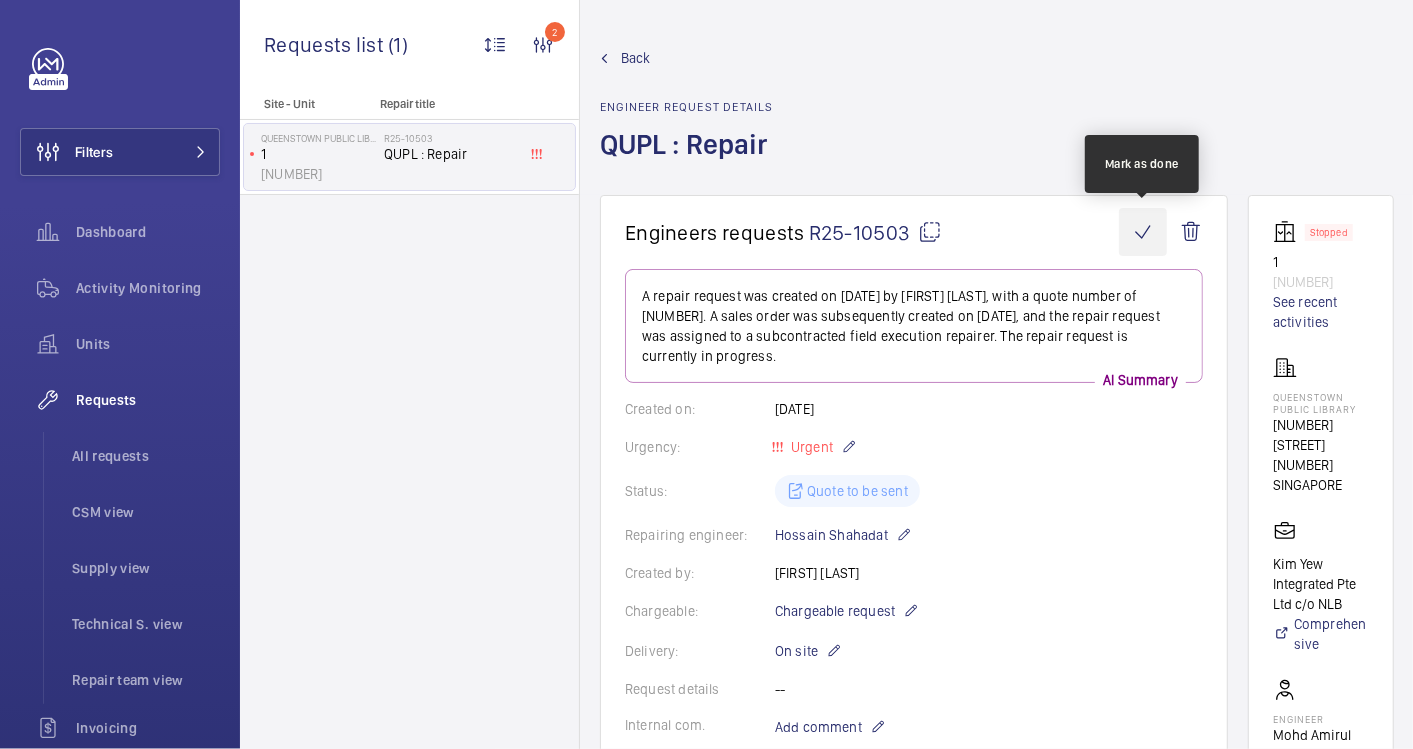 click 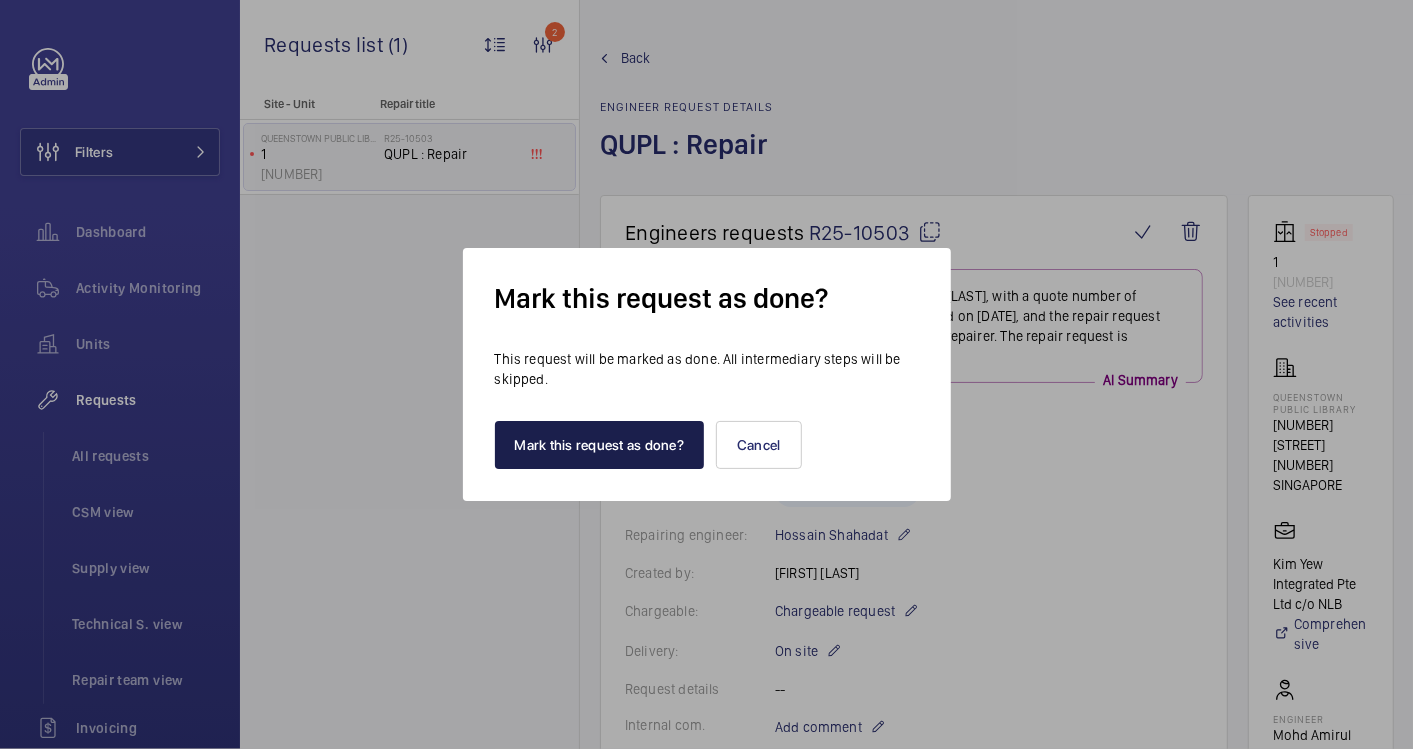 click on "Mark this request as done?" at bounding box center [600, 445] 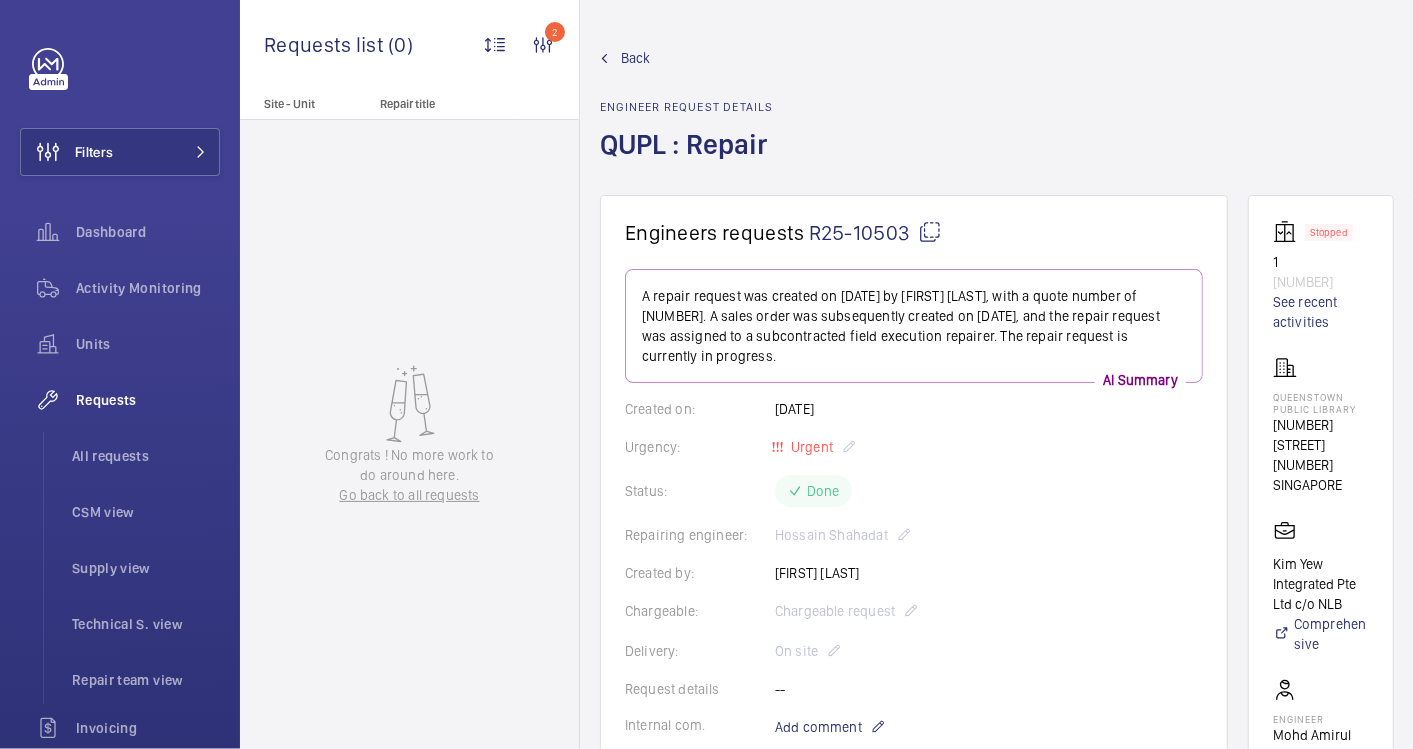 click on "Back Engineer request details QUPL : Repair" 